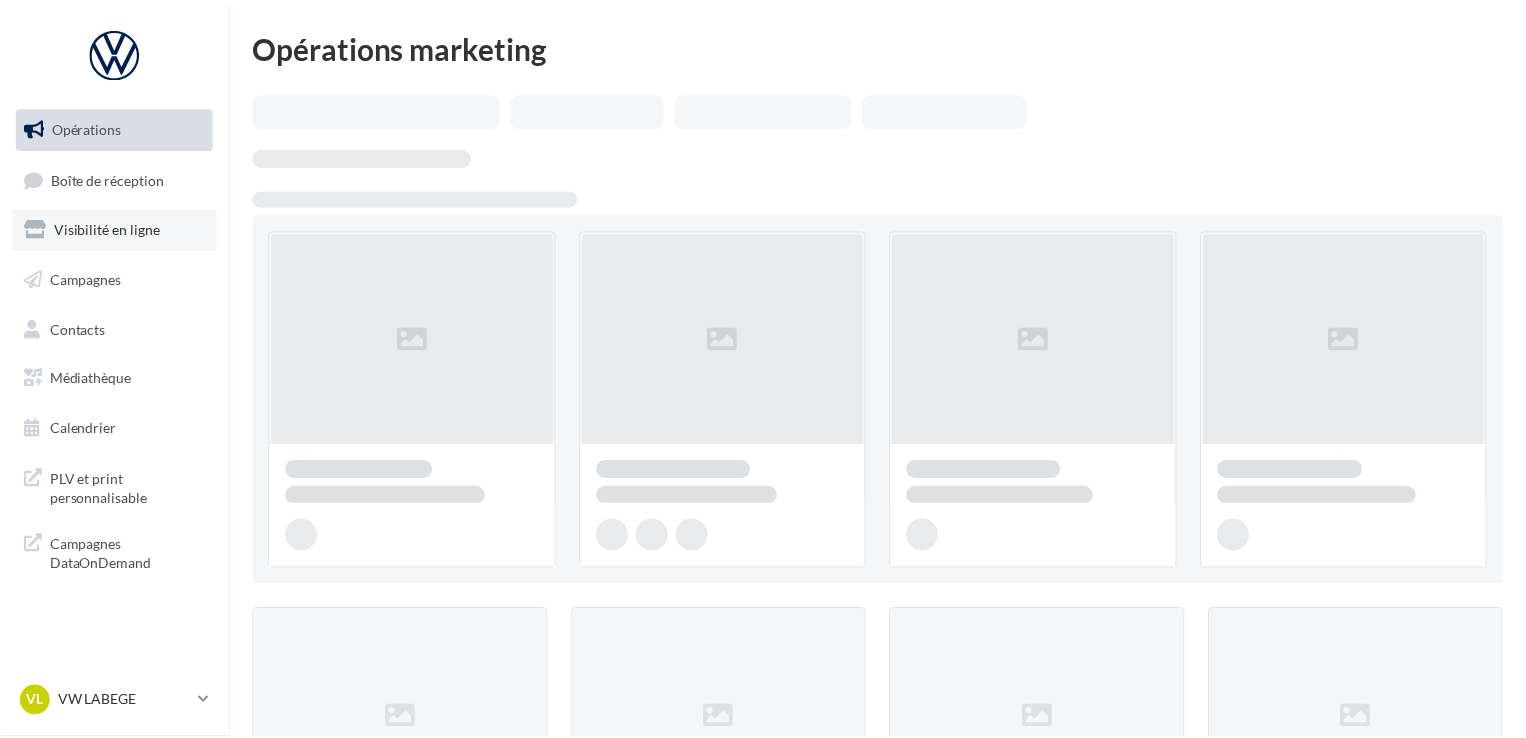 scroll, scrollTop: 0, scrollLeft: 0, axis: both 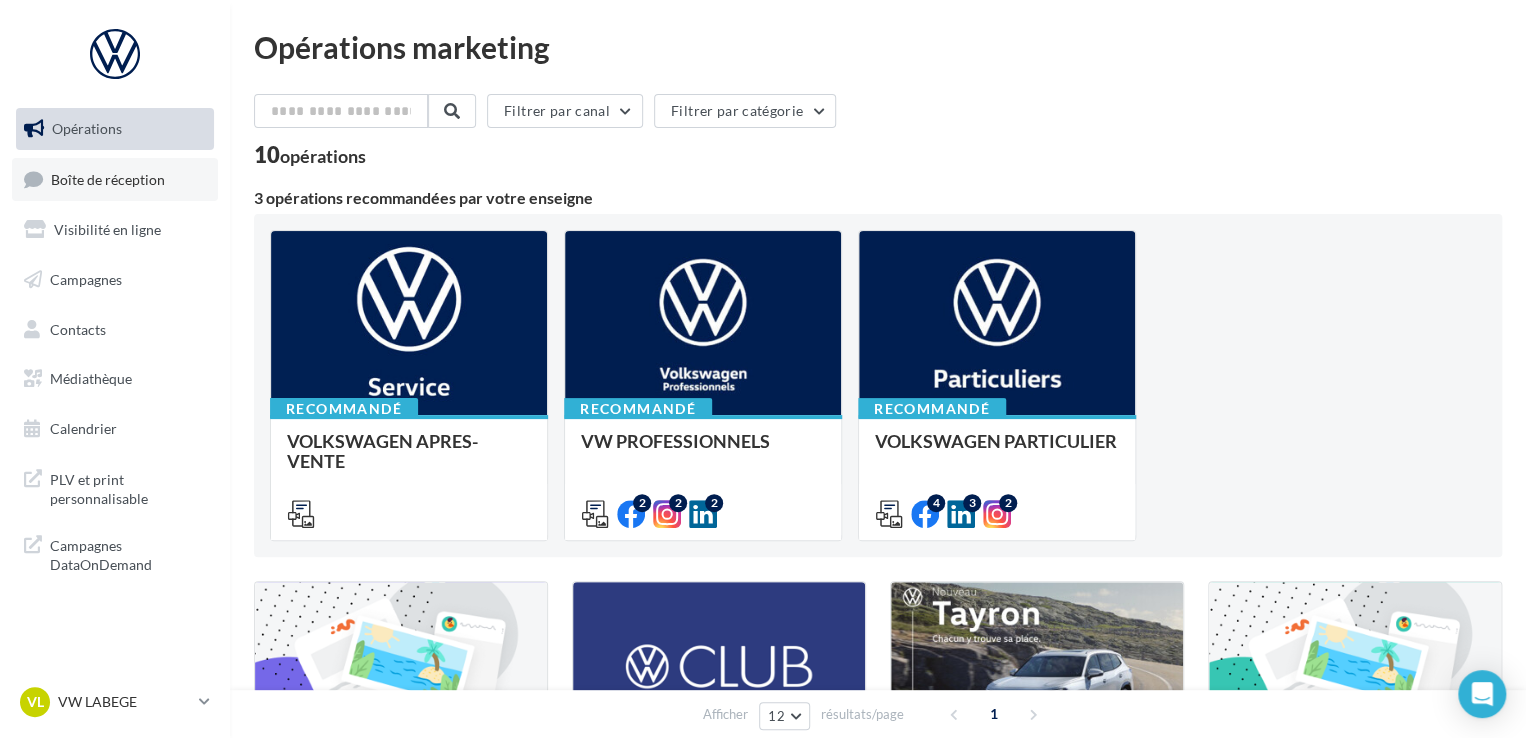 click on "Boîte de réception" at bounding box center [108, 178] 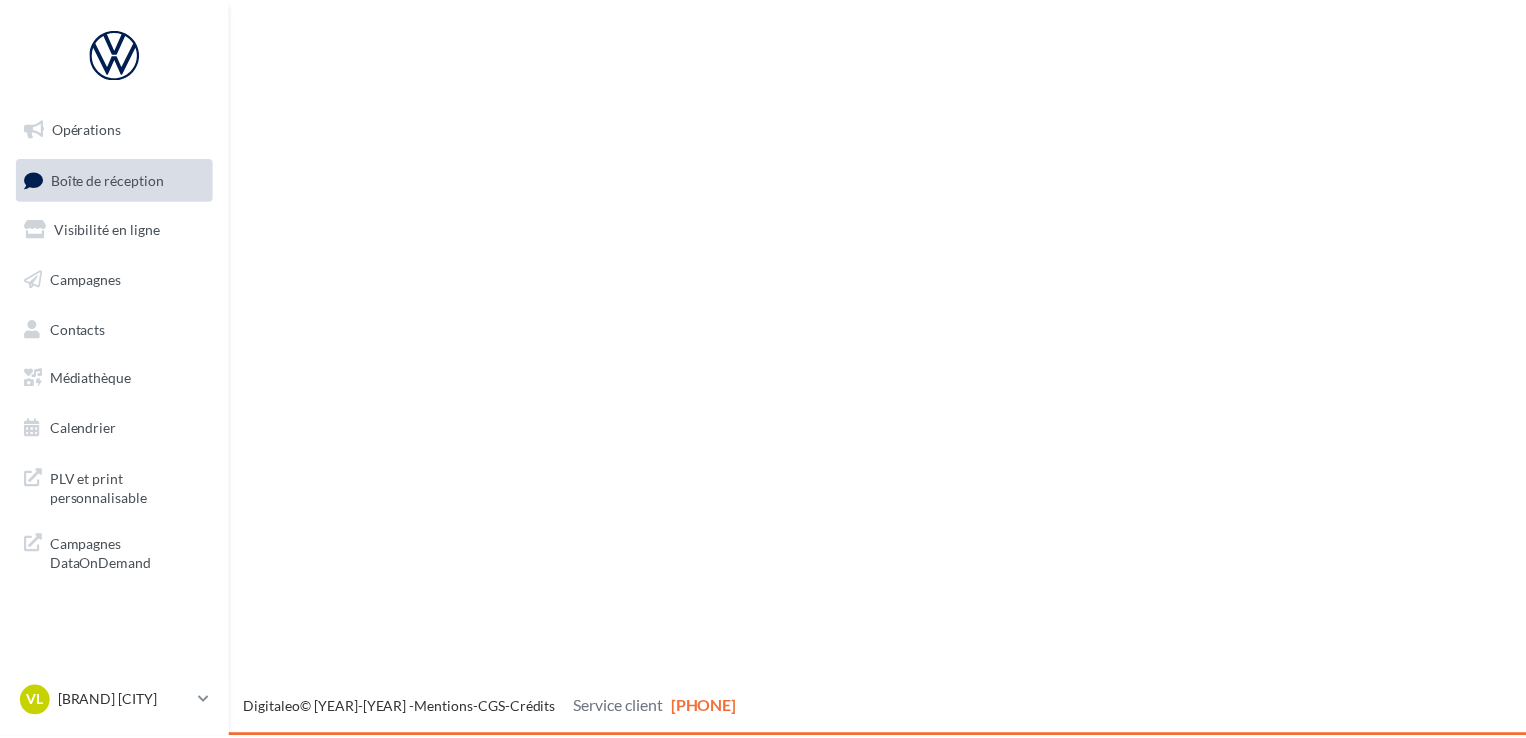 scroll, scrollTop: 0, scrollLeft: 0, axis: both 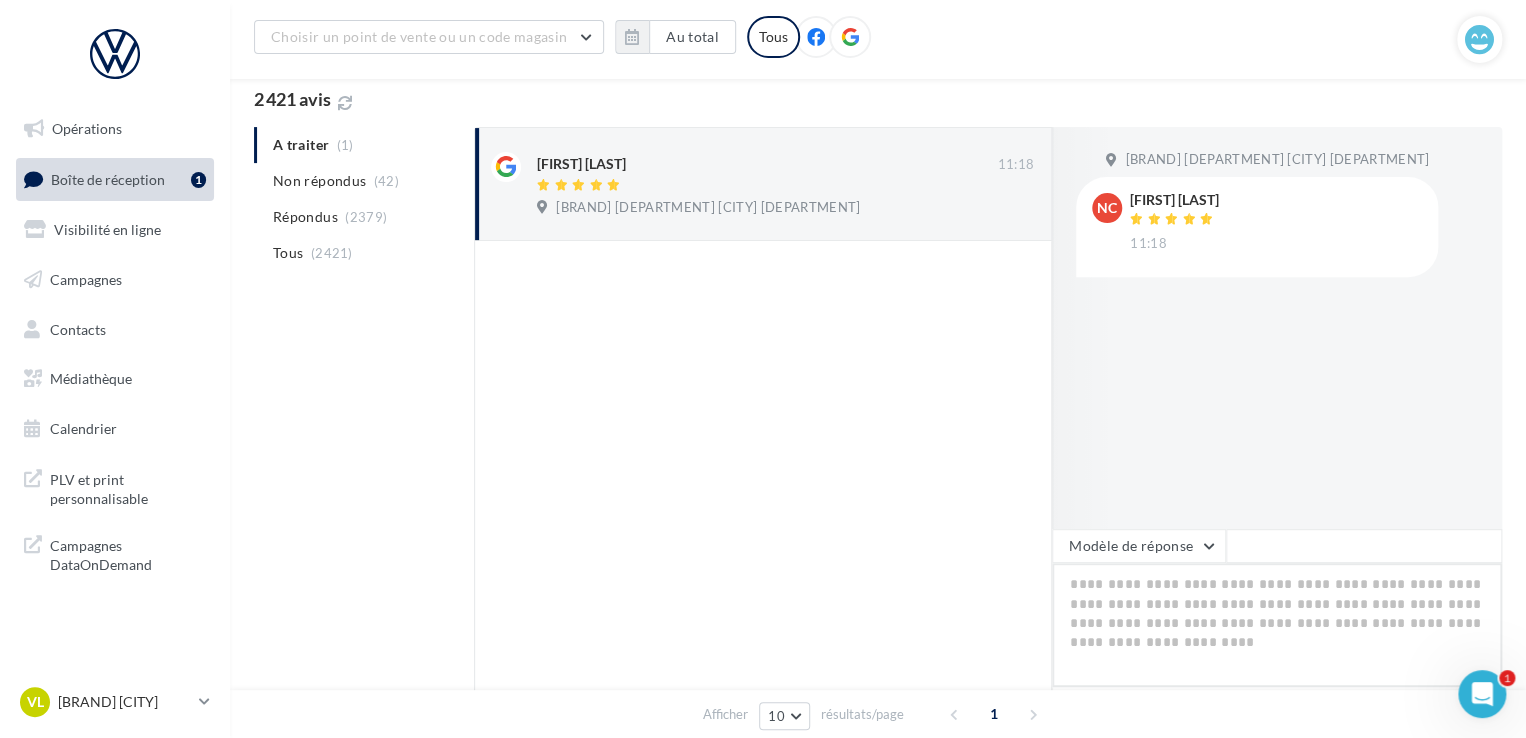 click at bounding box center [1277, 625] 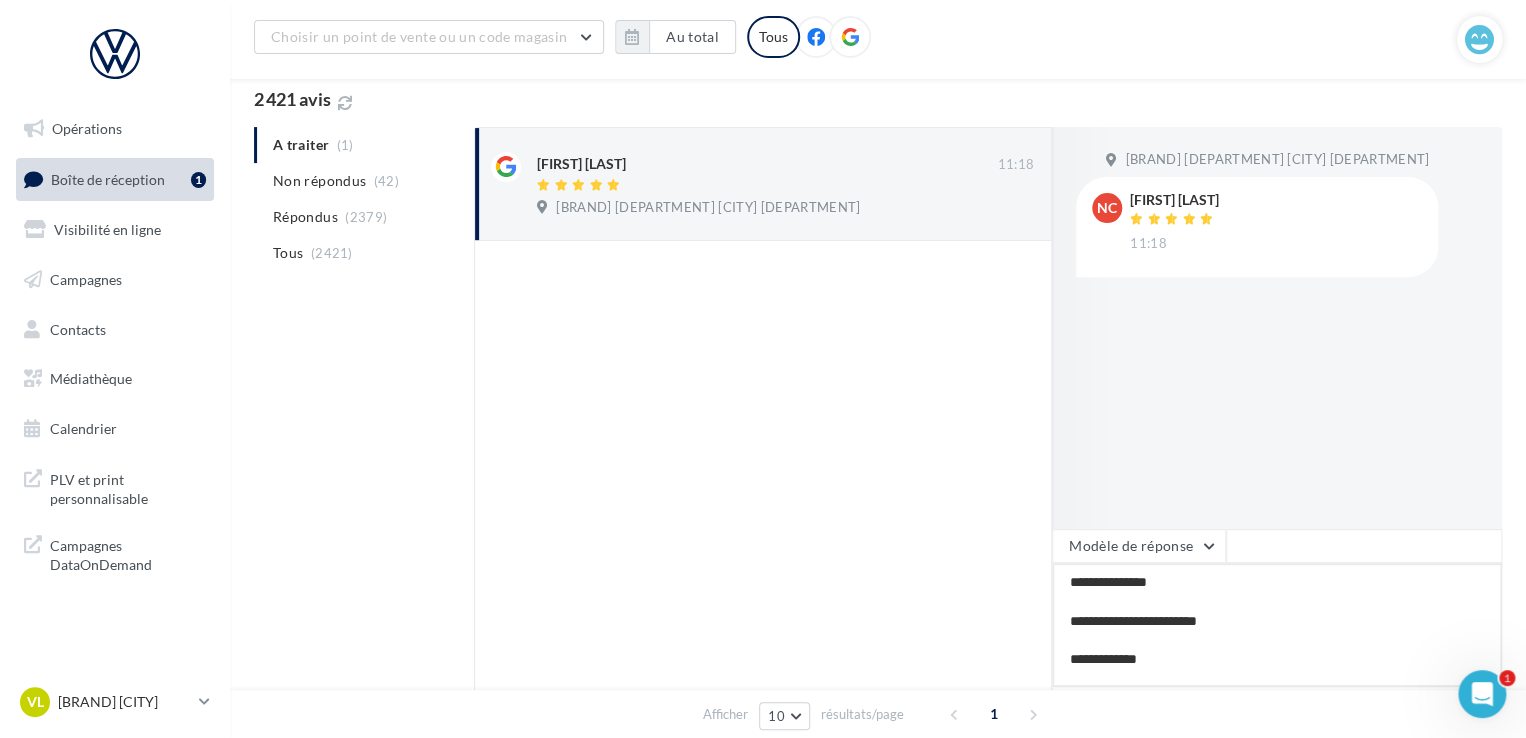 scroll, scrollTop: 20, scrollLeft: 0, axis: vertical 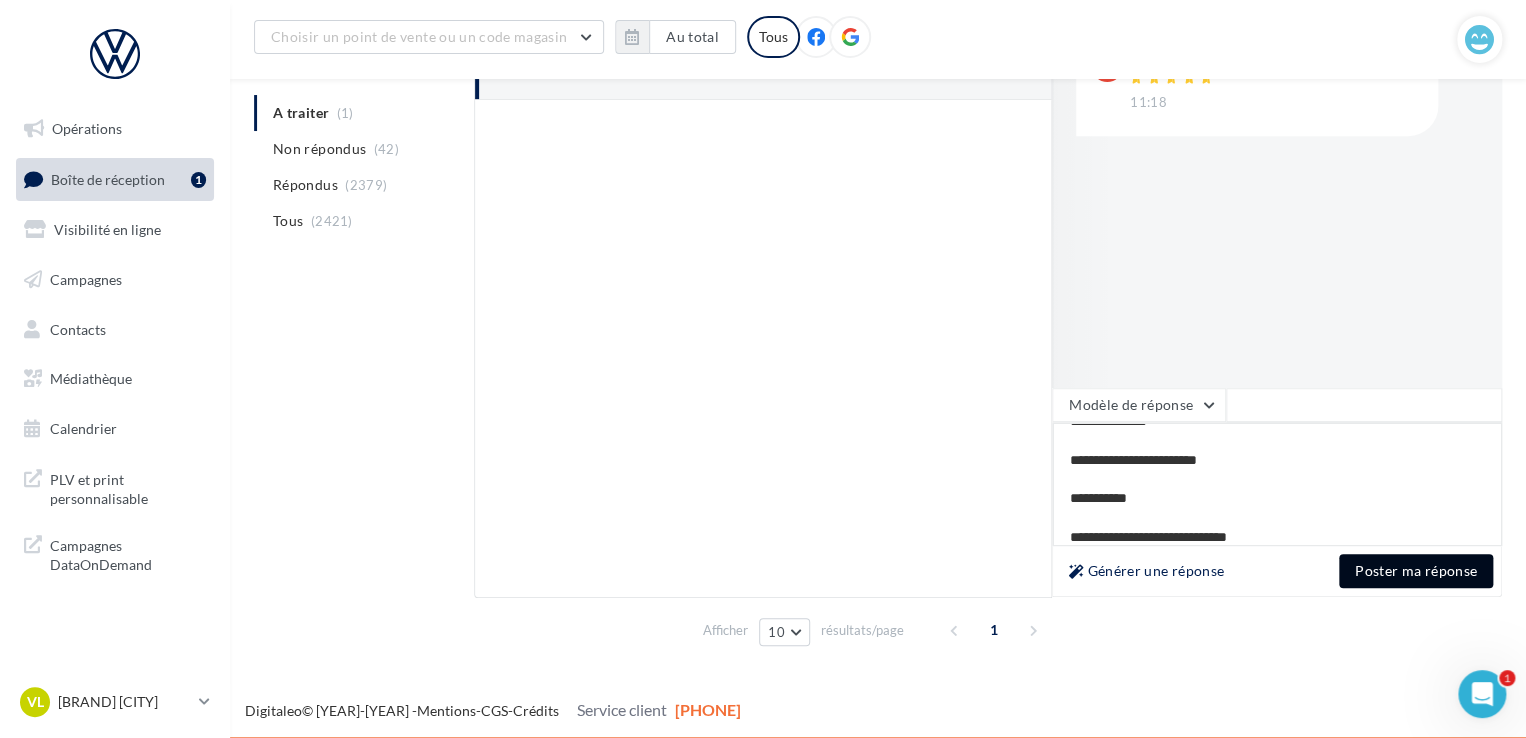 type on "**********" 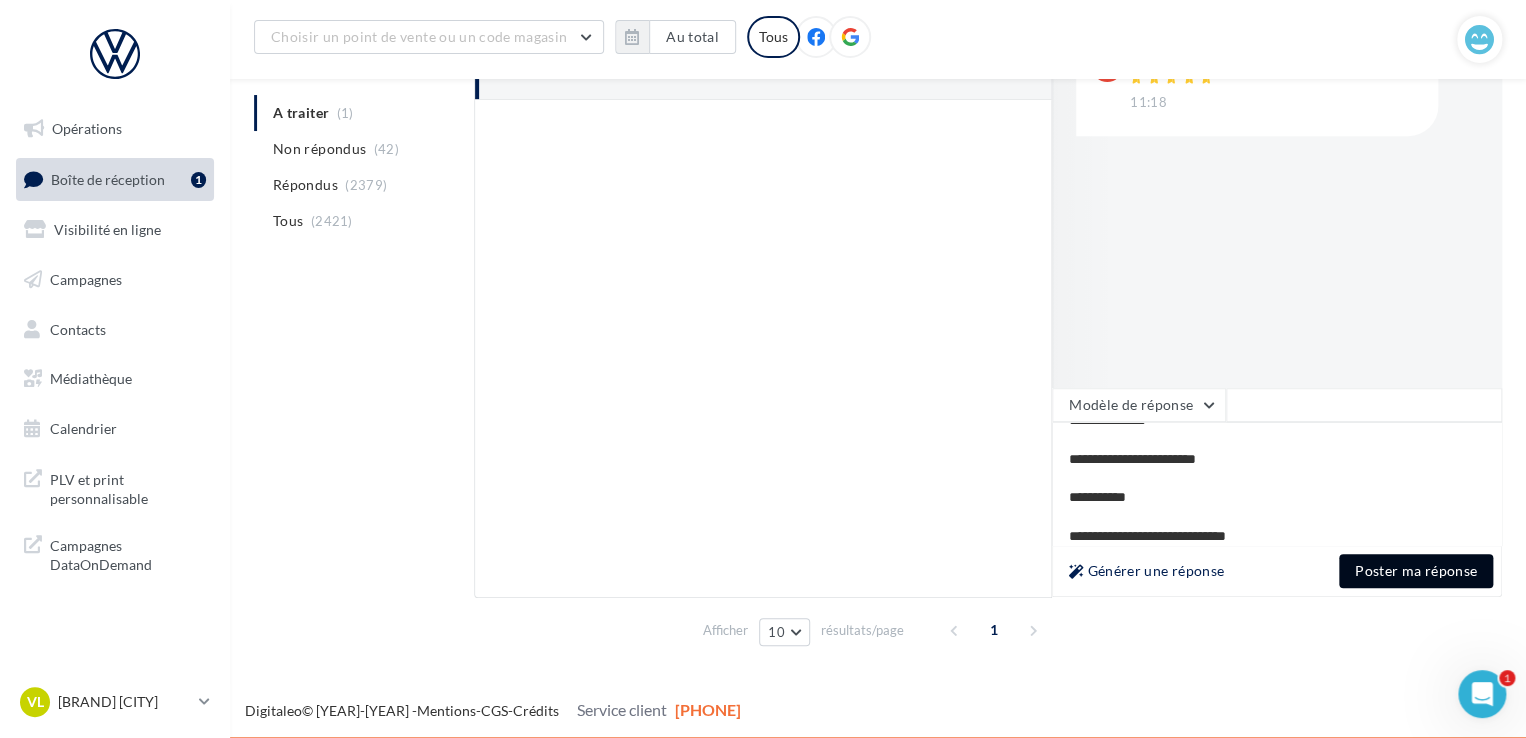 click on "Poster ma réponse" at bounding box center (1416, 571) 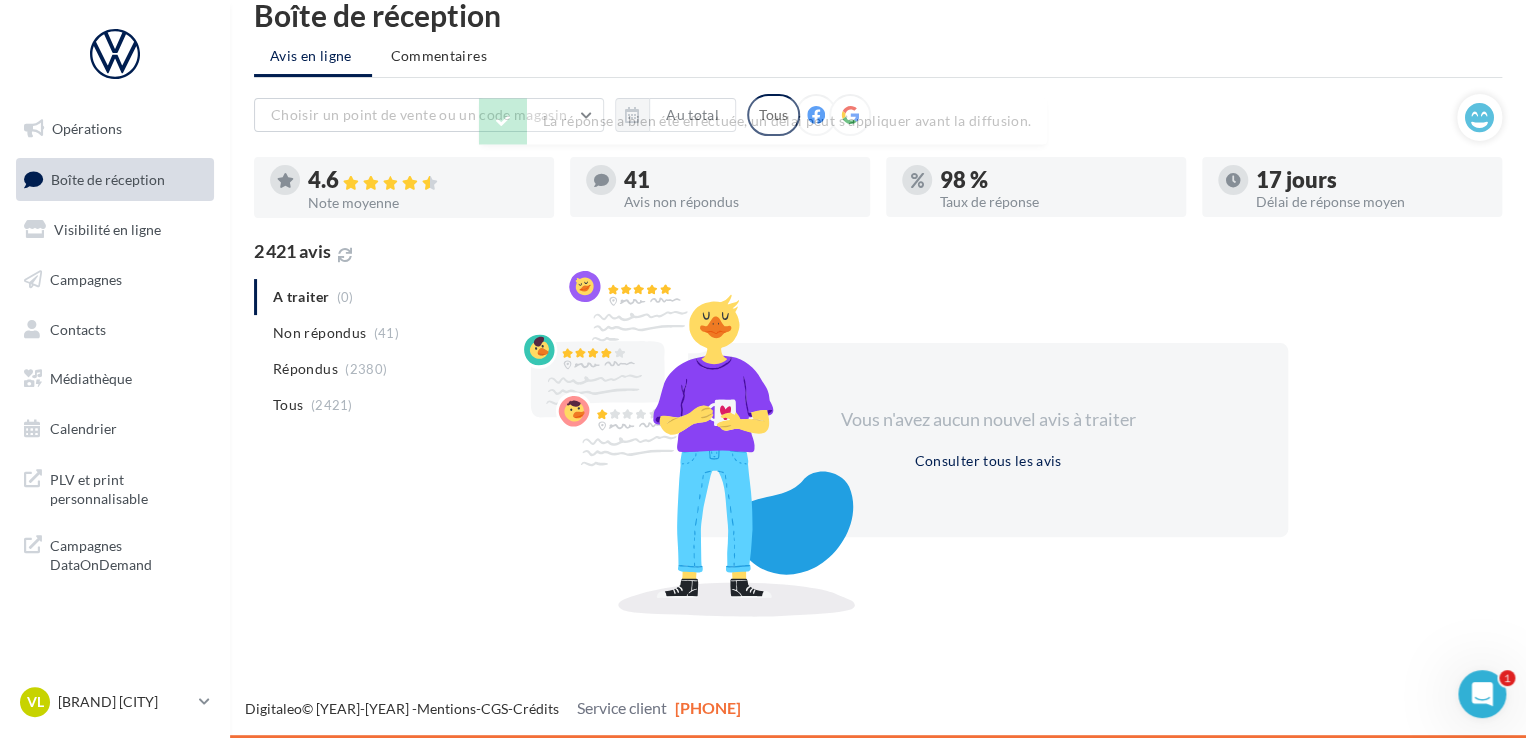 scroll, scrollTop: 32, scrollLeft: 0, axis: vertical 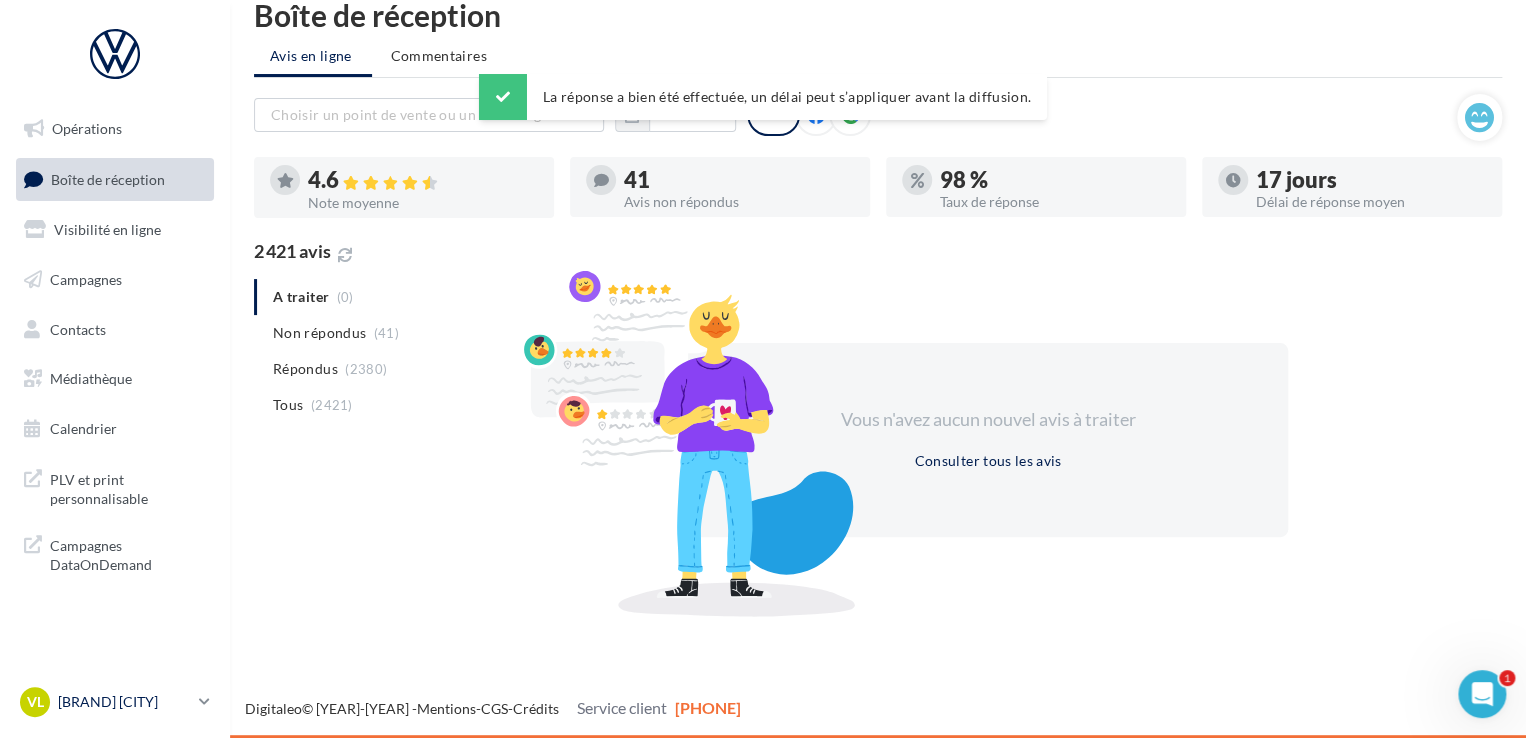 click on "VW LABEGE" at bounding box center [124, 702] 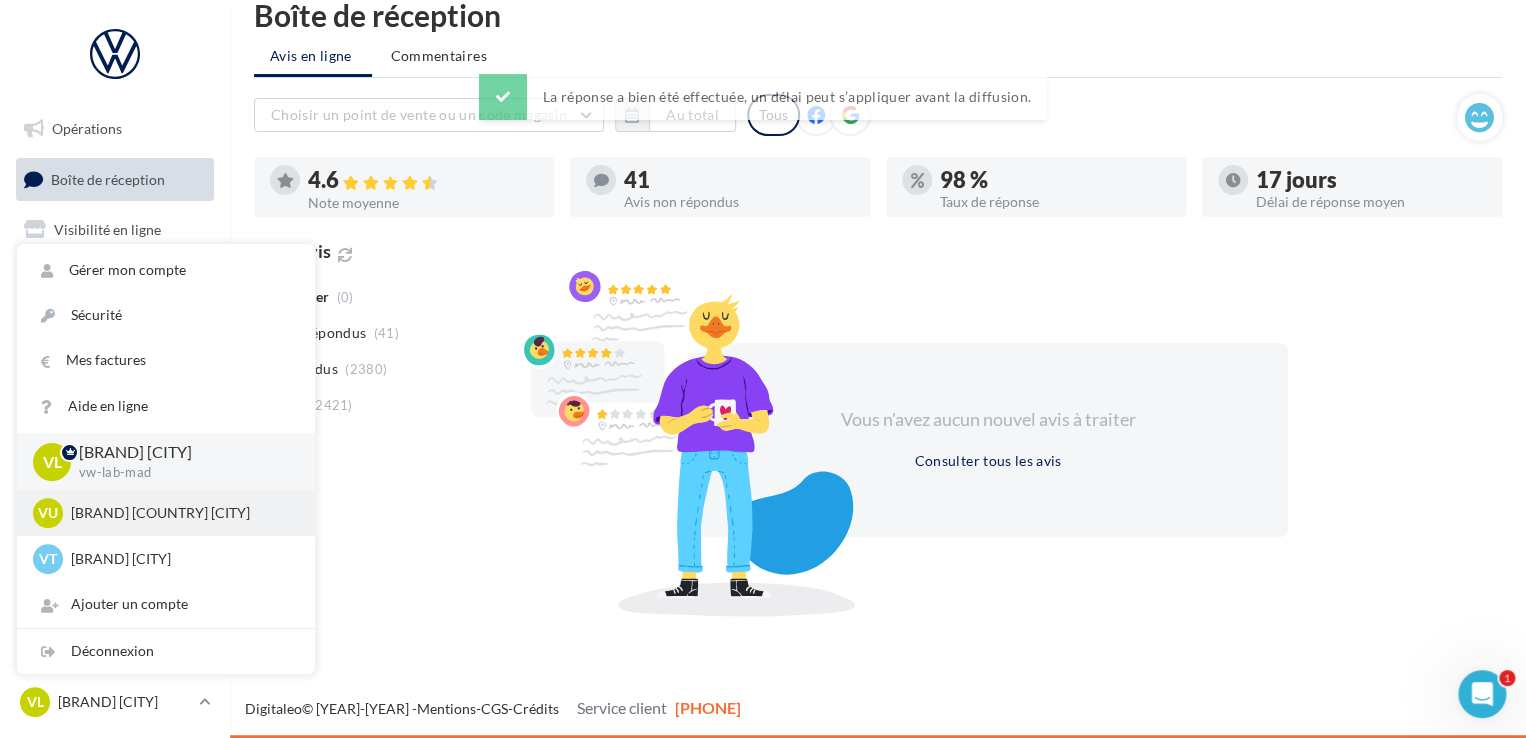 click on "VW USA TOULOUSE" at bounding box center [181, 513] 